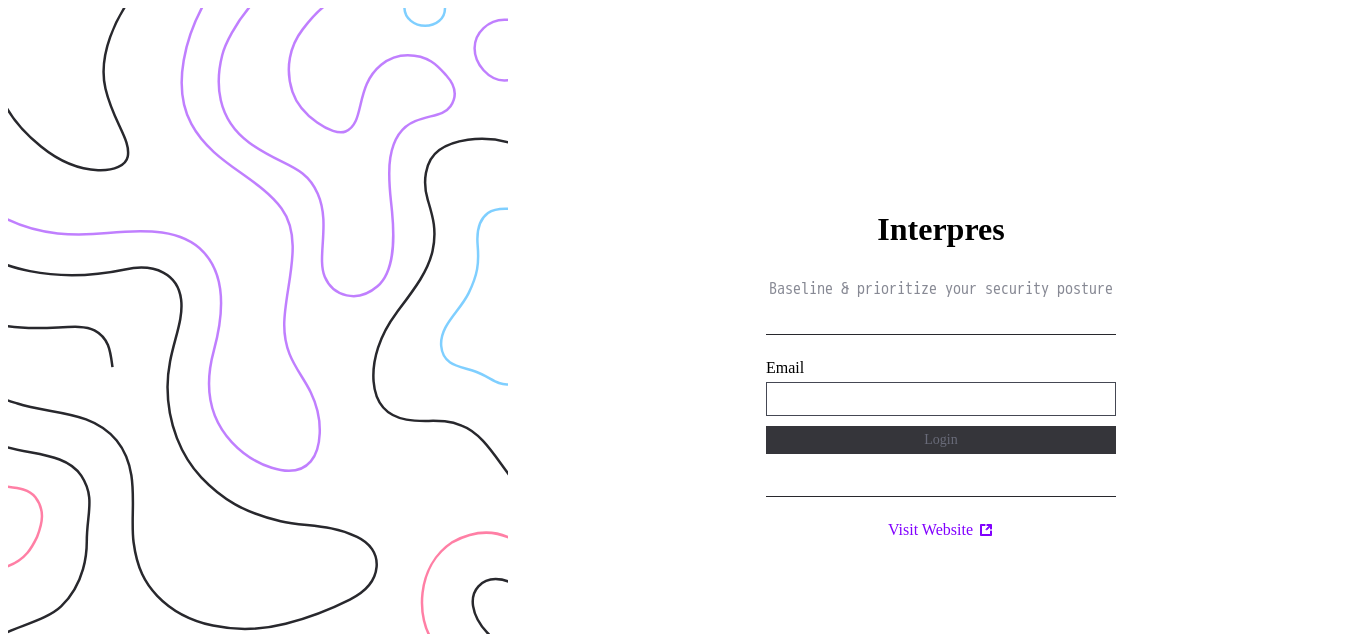 click on "**********" at bounding box center [941, 399] 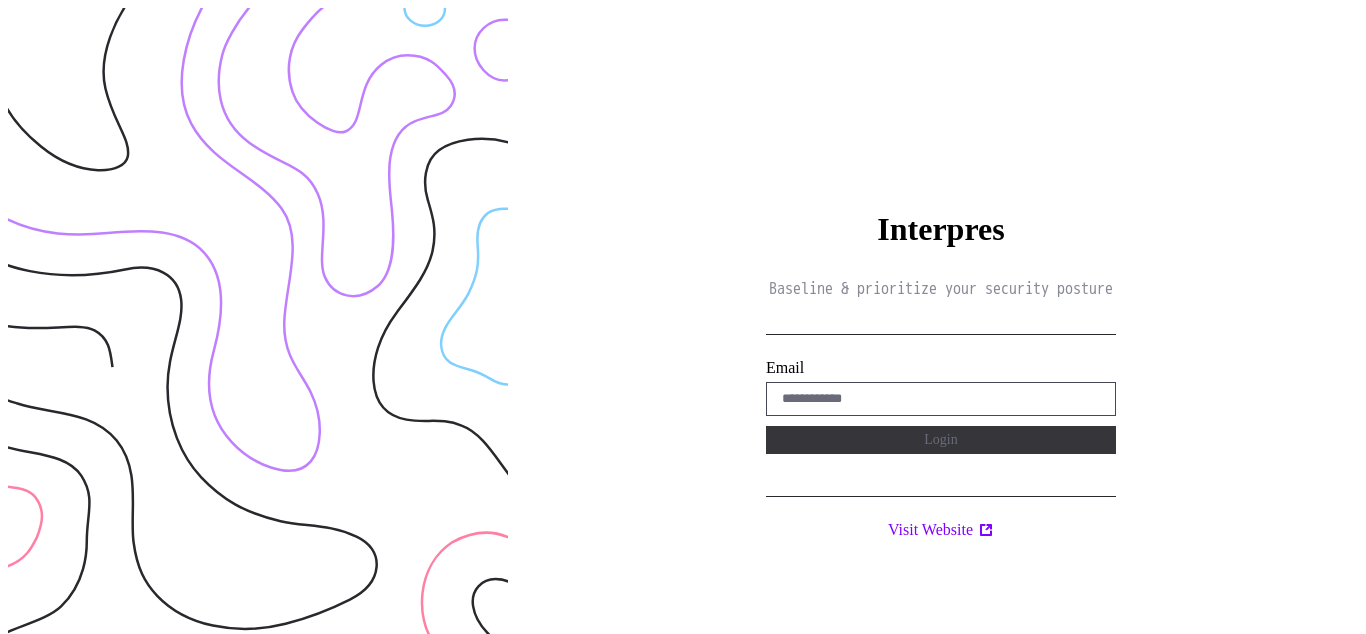 scroll, scrollTop: 0, scrollLeft: 0, axis: both 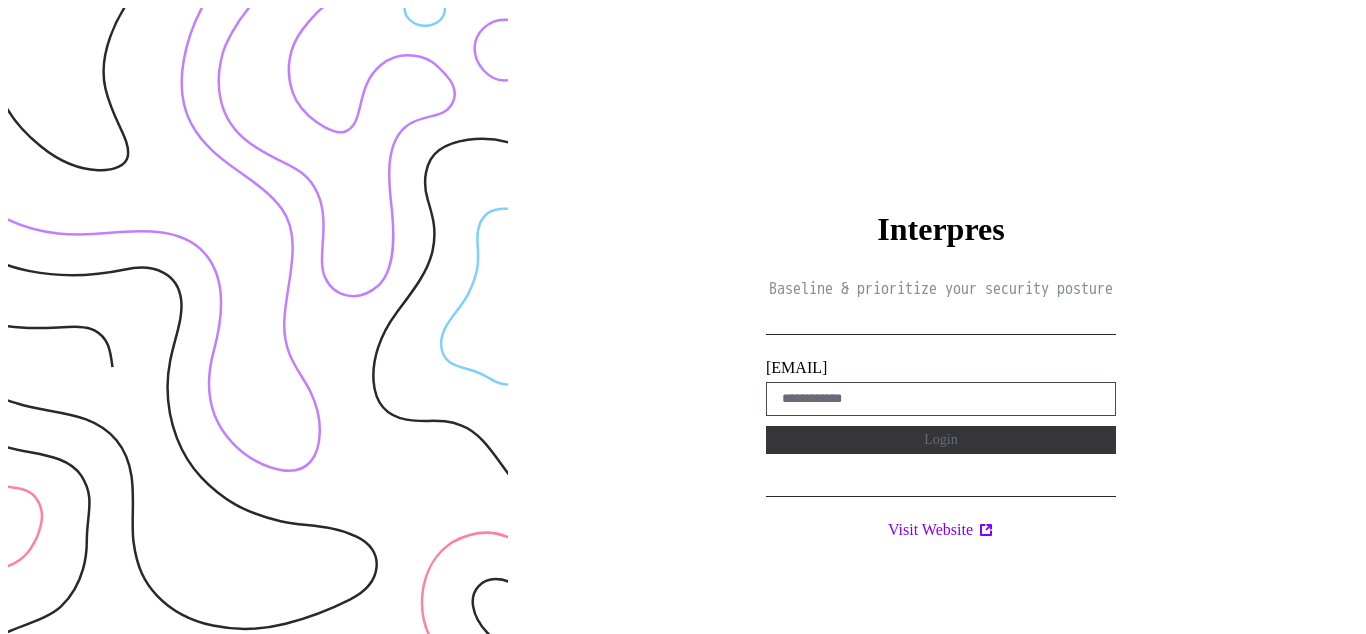 click on "Interpres Baseline & prioritize your security posture Email Login Visit Website" at bounding box center [941, 325] 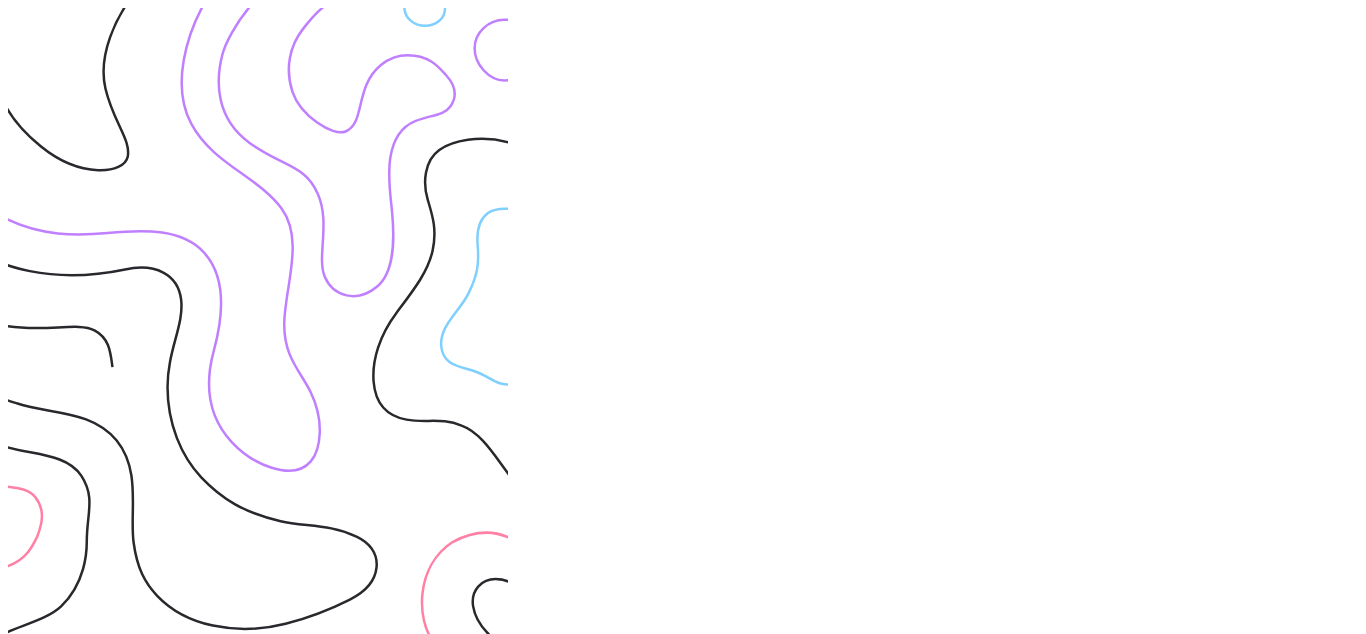 scroll, scrollTop: 0, scrollLeft: 0, axis: both 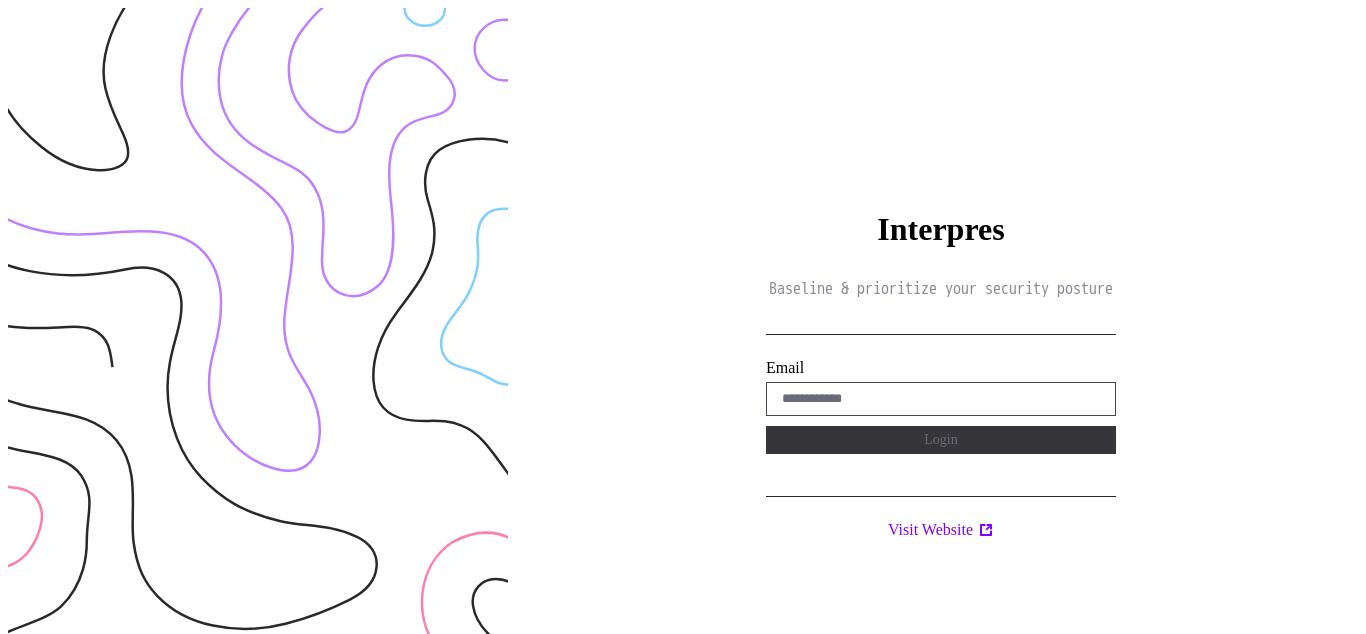 click on "Interpres Baseline & prioritize your security posture Email Login Visit Website" at bounding box center [941, 325] 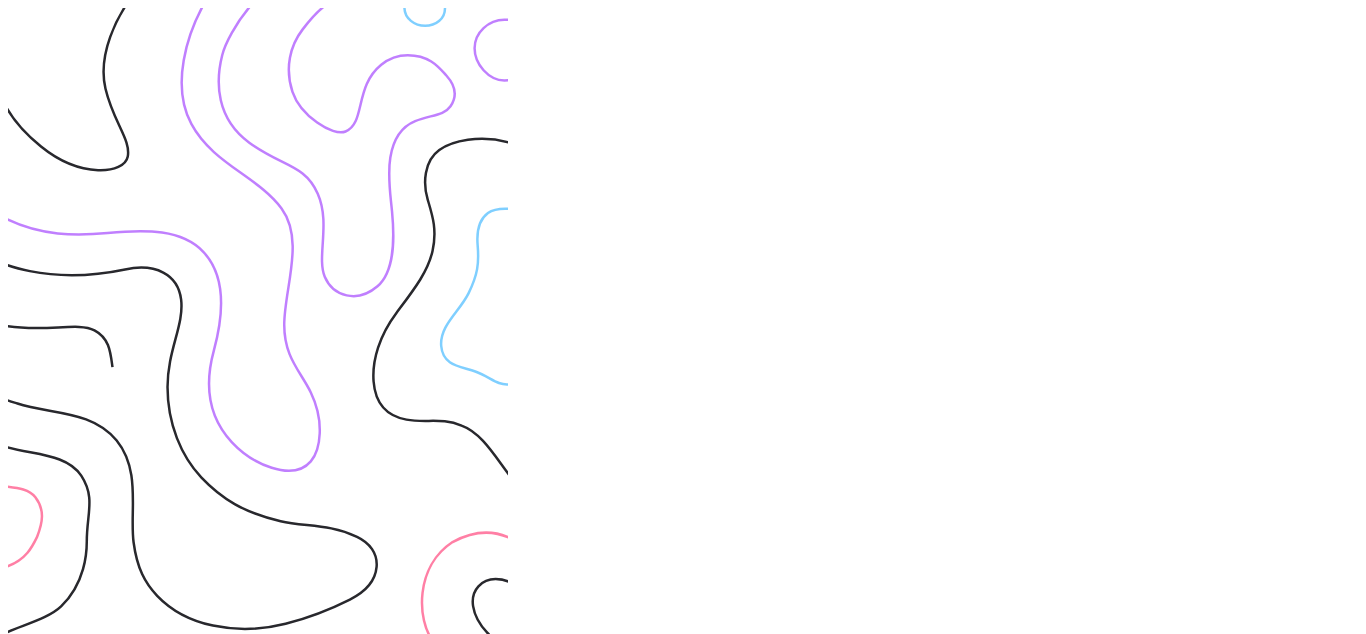 scroll, scrollTop: 0, scrollLeft: 0, axis: both 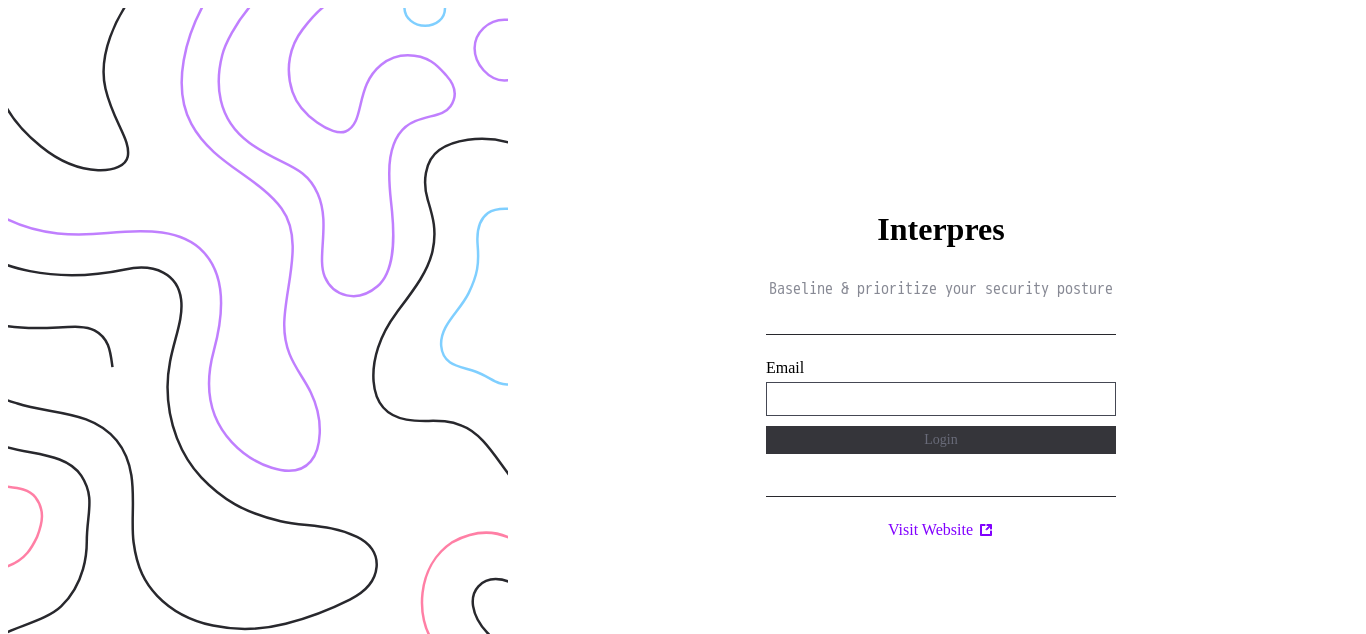 type on "**********" 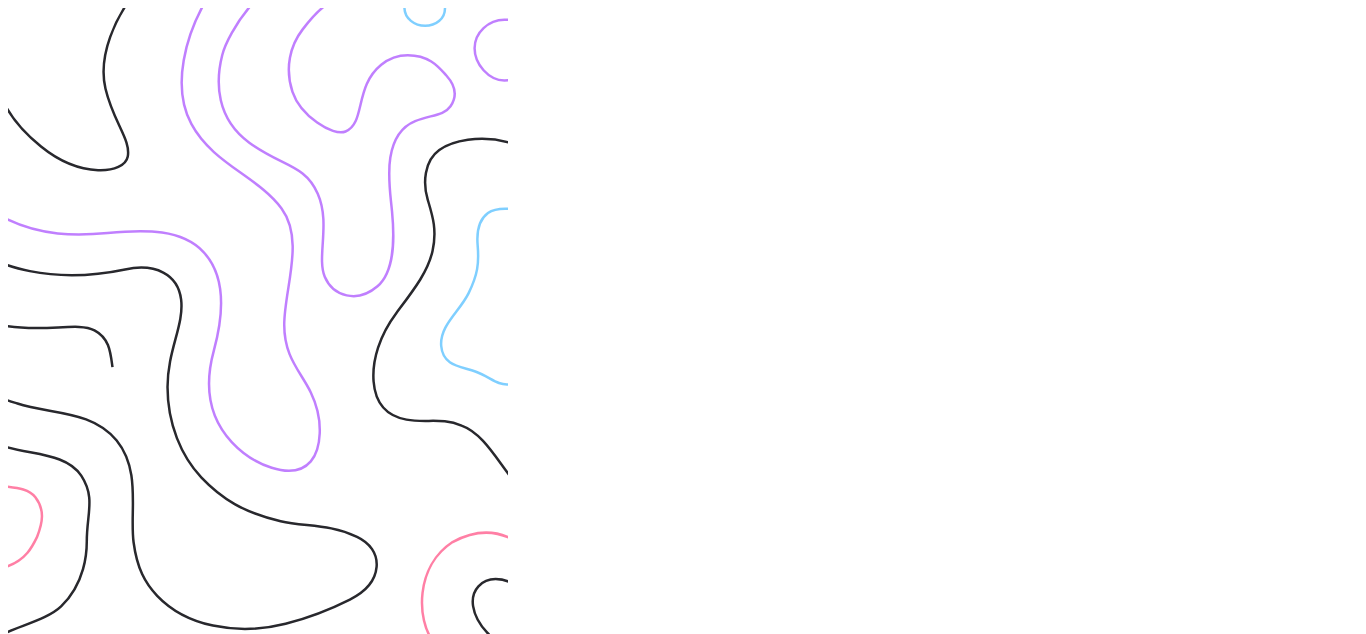 scroll, scrollTop: 0, scrollLeft: 0, axis: both 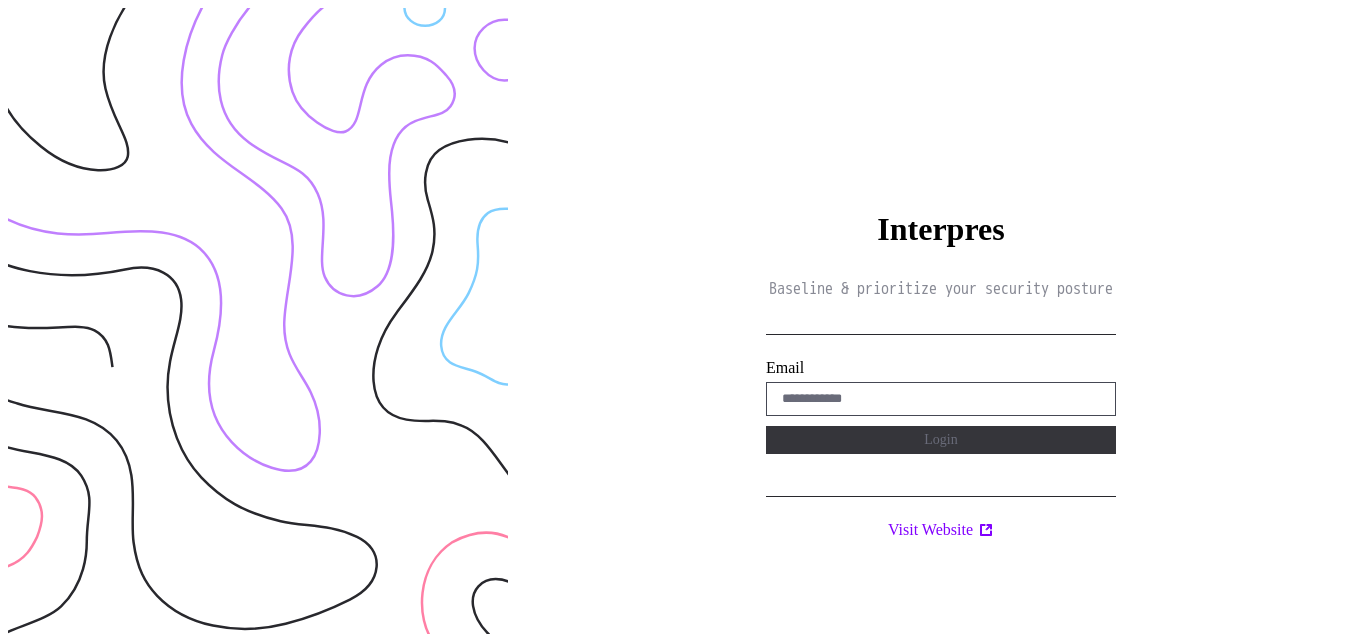 click on "Interpres [FIRST] [LAST] [EMAIL] [LOGIN] [WEBSITE]" at bounding box center [941, 325] 